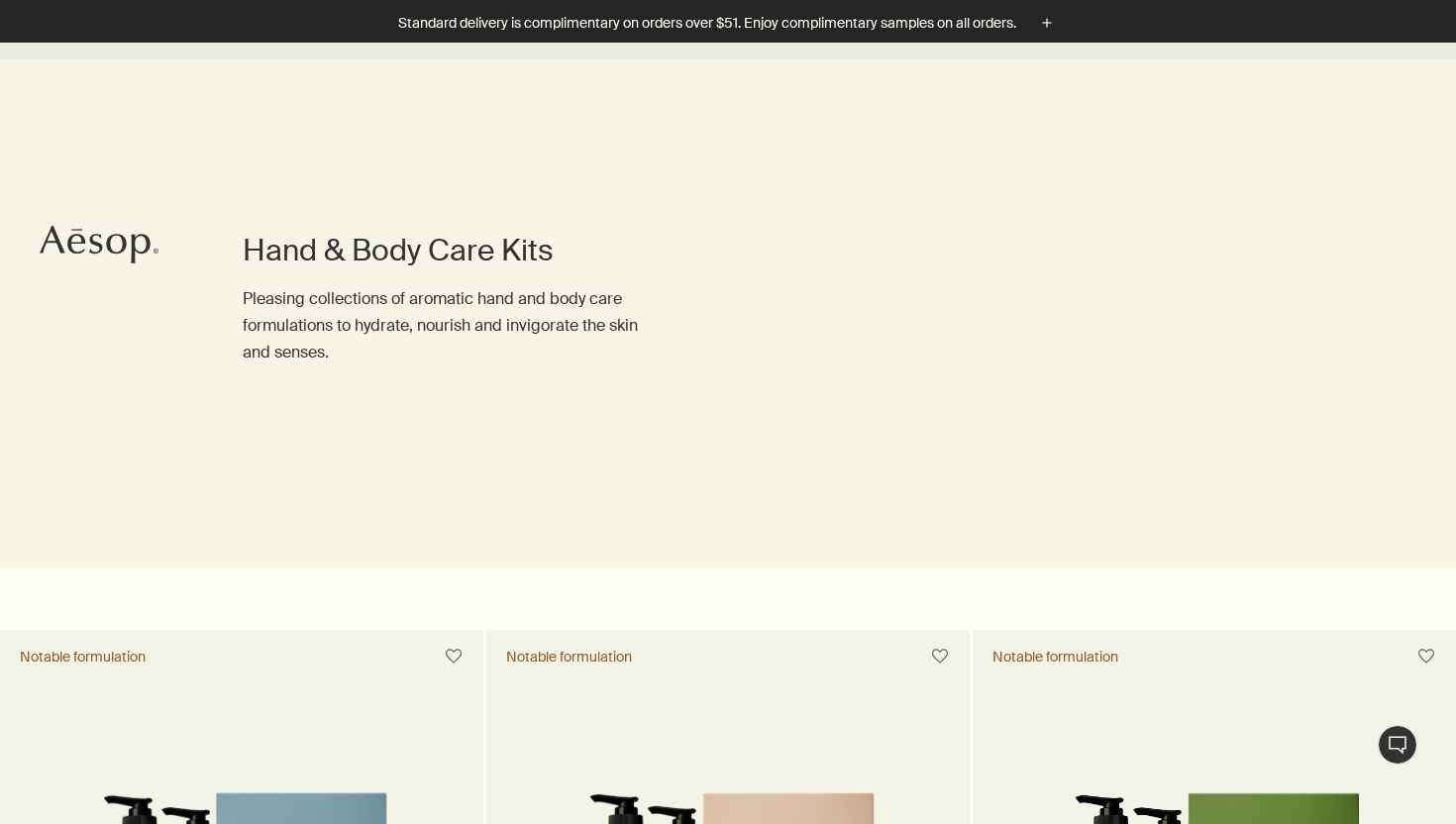 scroll, scrollTop: 1190, scrollLeft: 0, axis: vertical 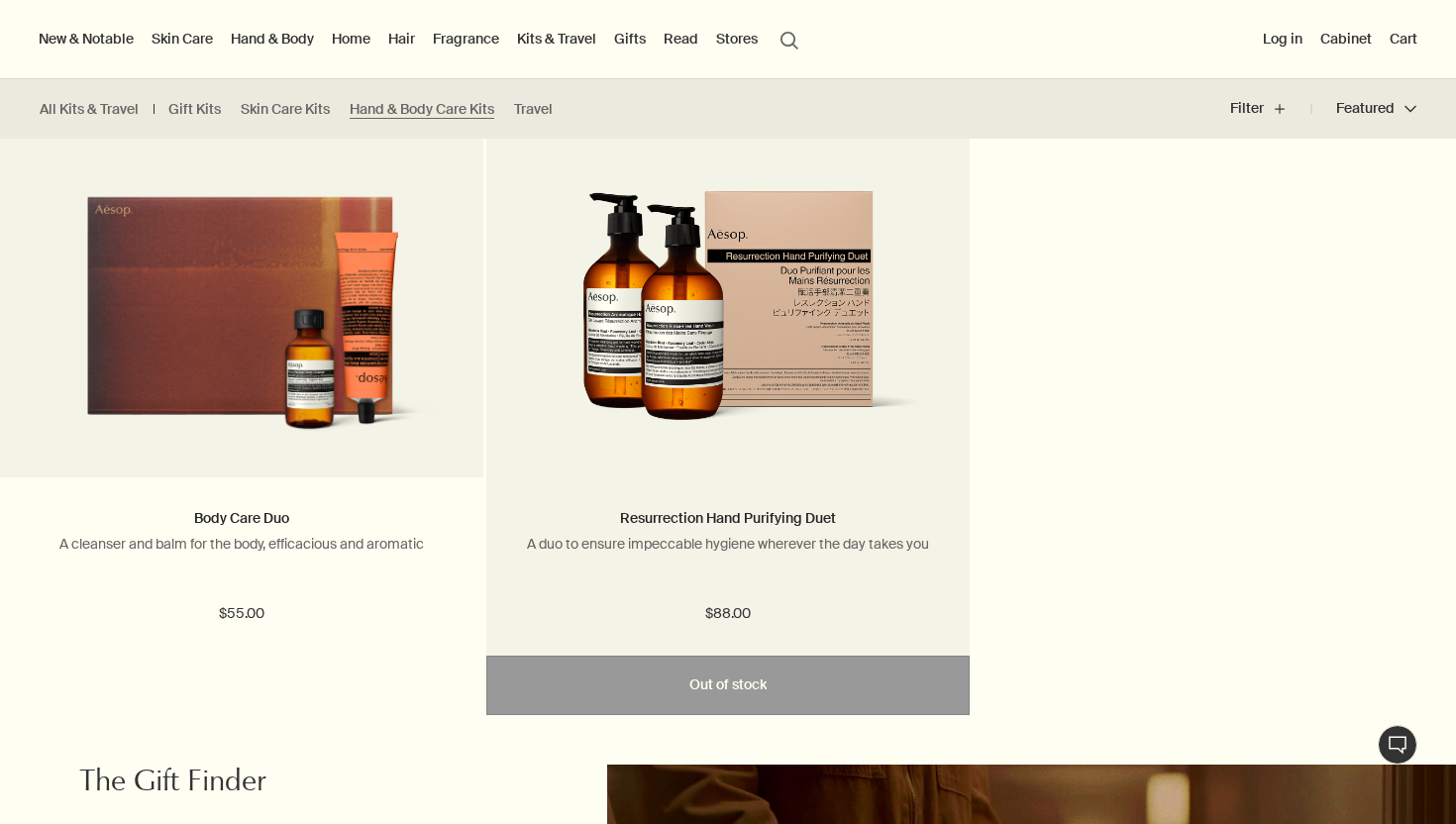 click on "Resurrection Hand Purifying Duet A duo to ensure impeccable hygiene wherever the day takes you" at bounding box center (728, 548) 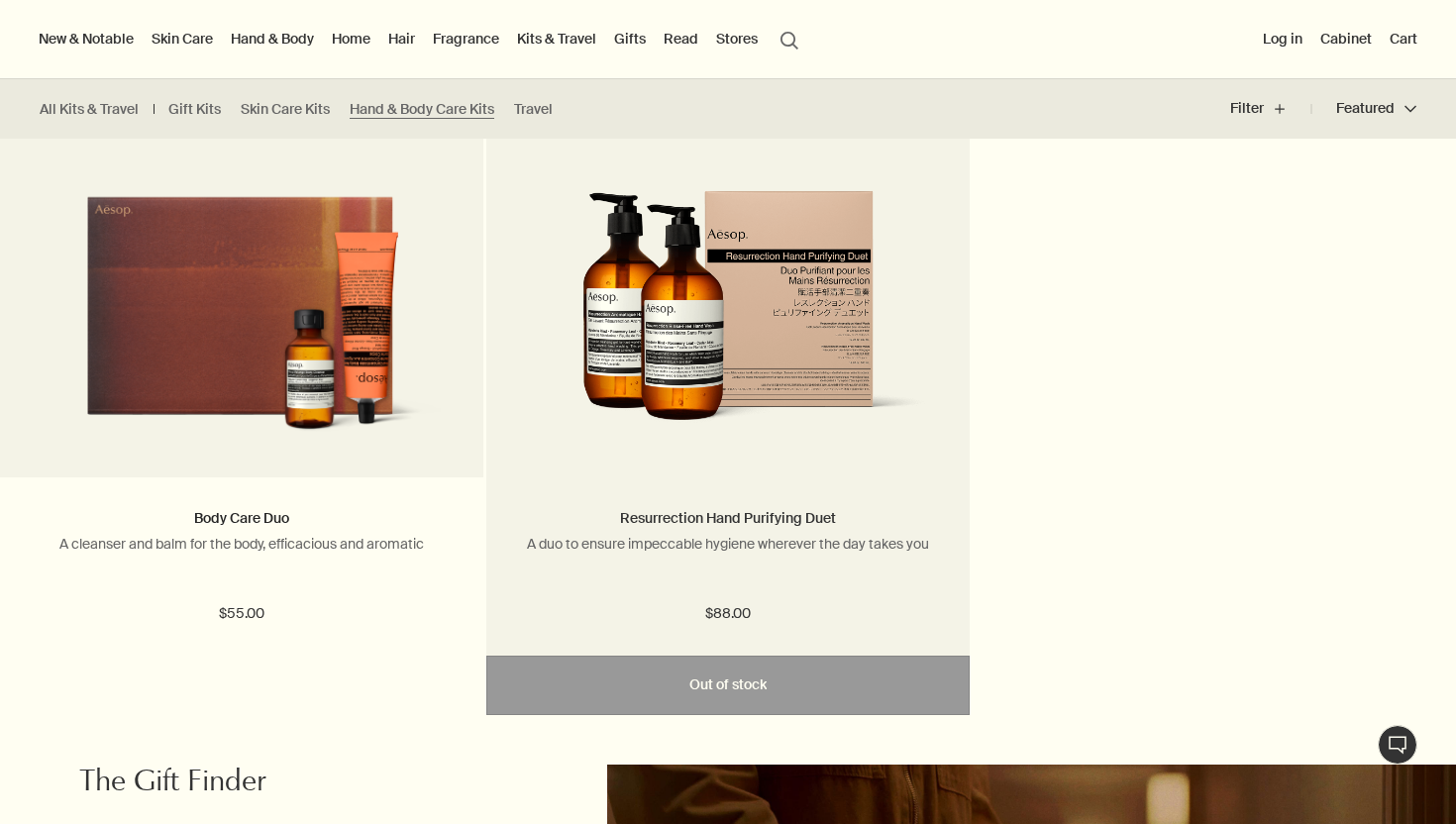 click on "Resurrection Hand Purifying Duet" at bounding box center (728, 518) 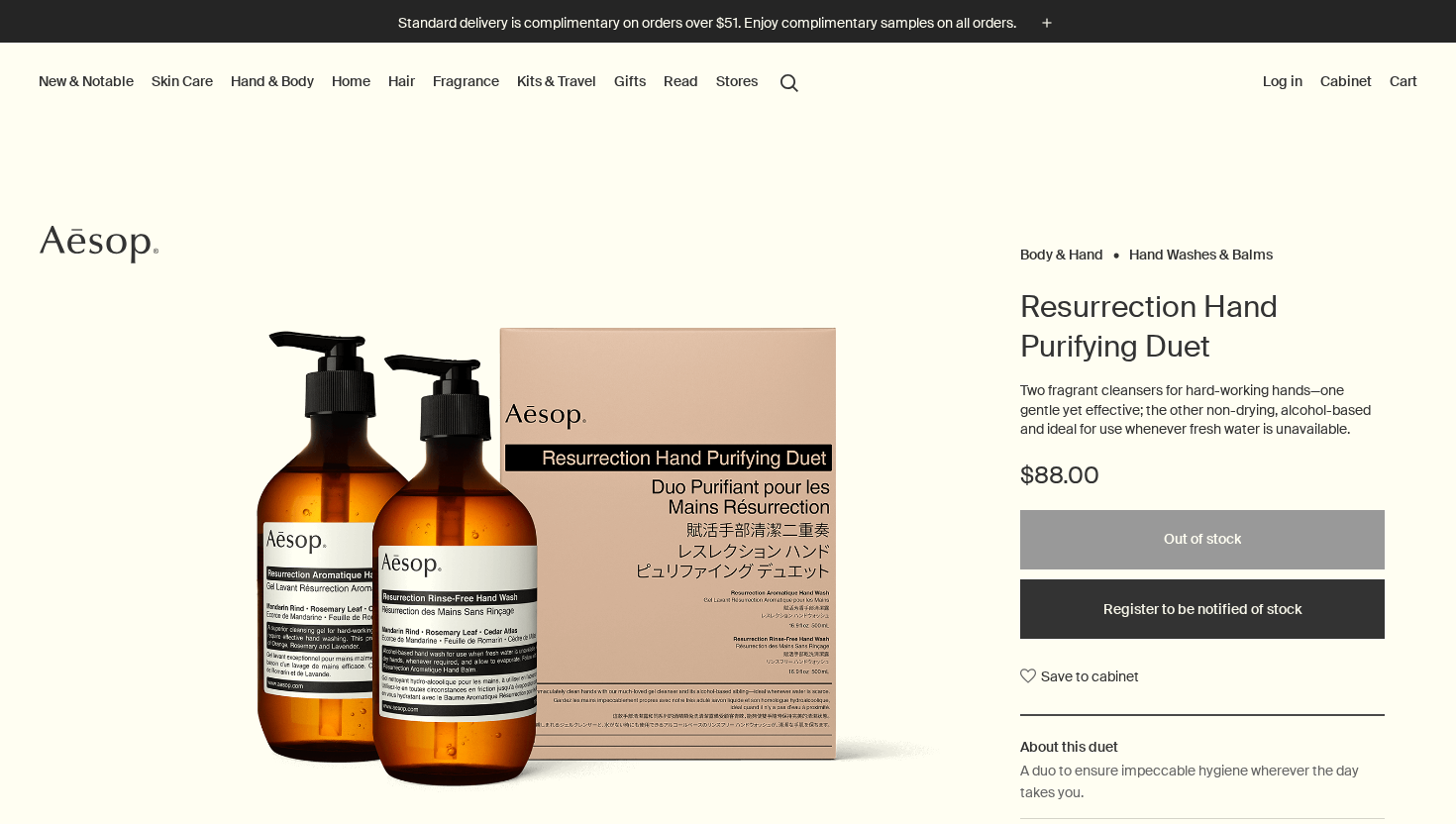 scroll, scrollTop: 0, scrollLeft: 0, axis: both 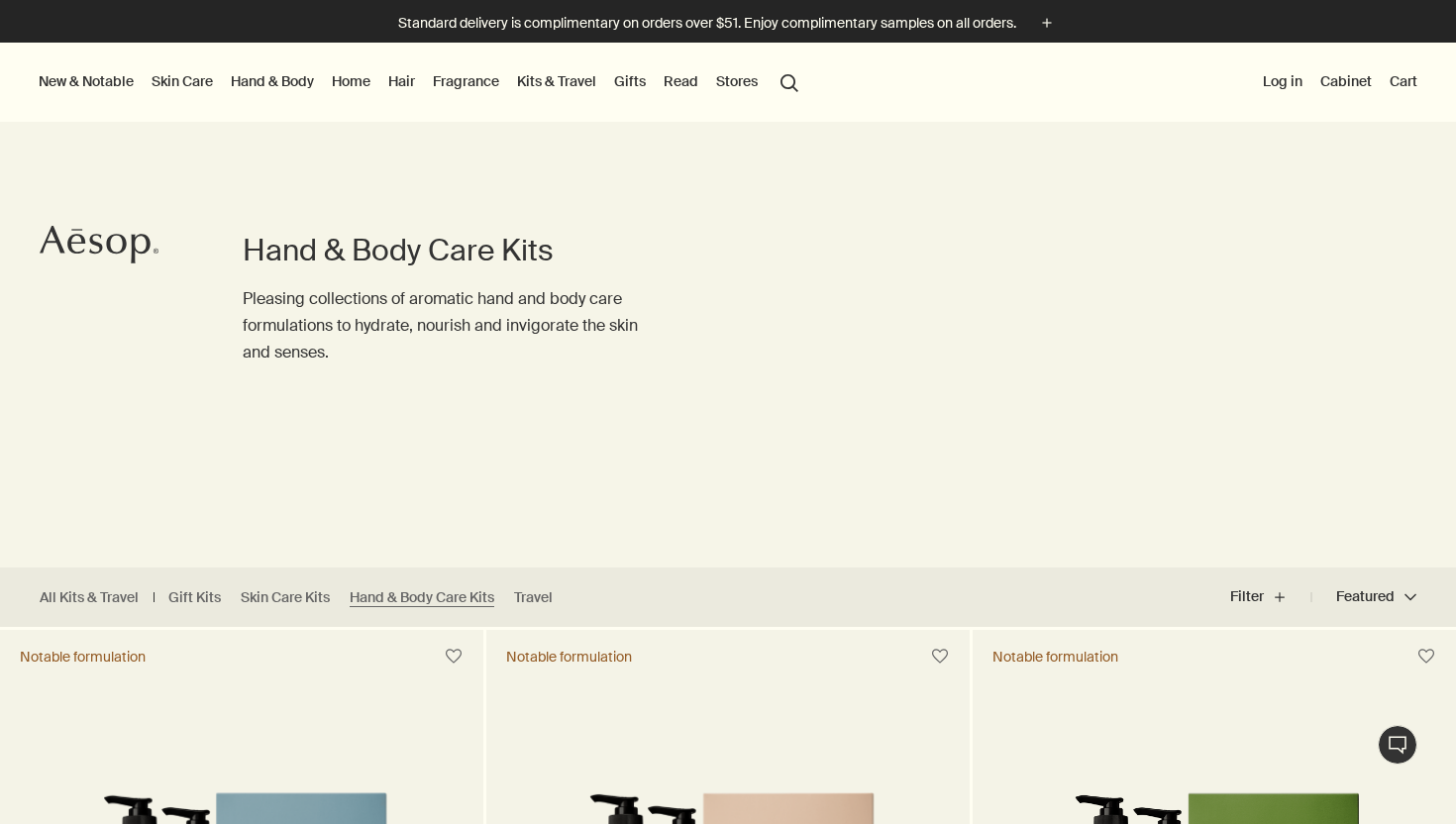 click on "Hand & Body" at bounding box center (272, 81) 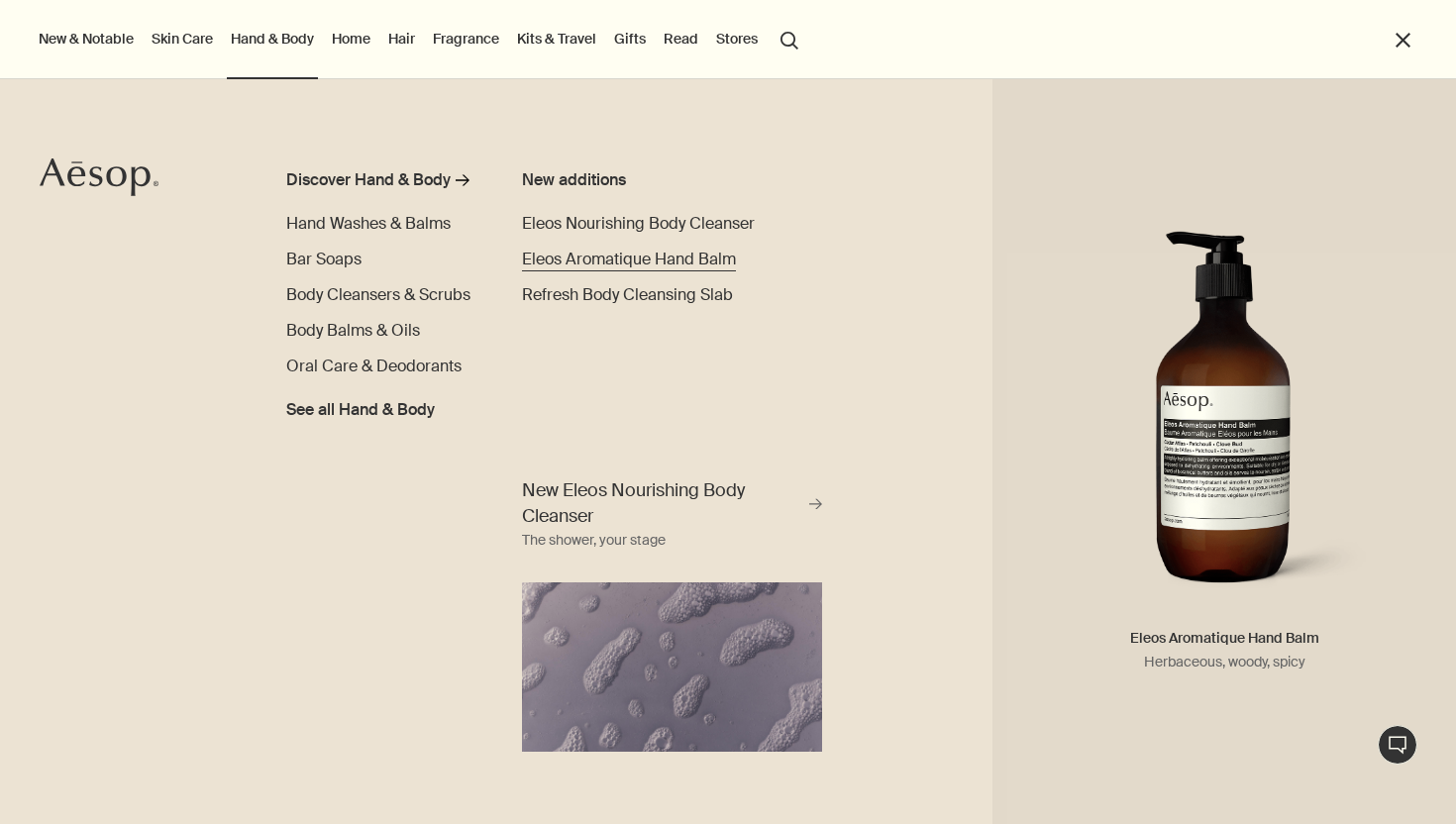 click on "Eleos Aromatique Hand Balm" at bounding box center [629, 258] 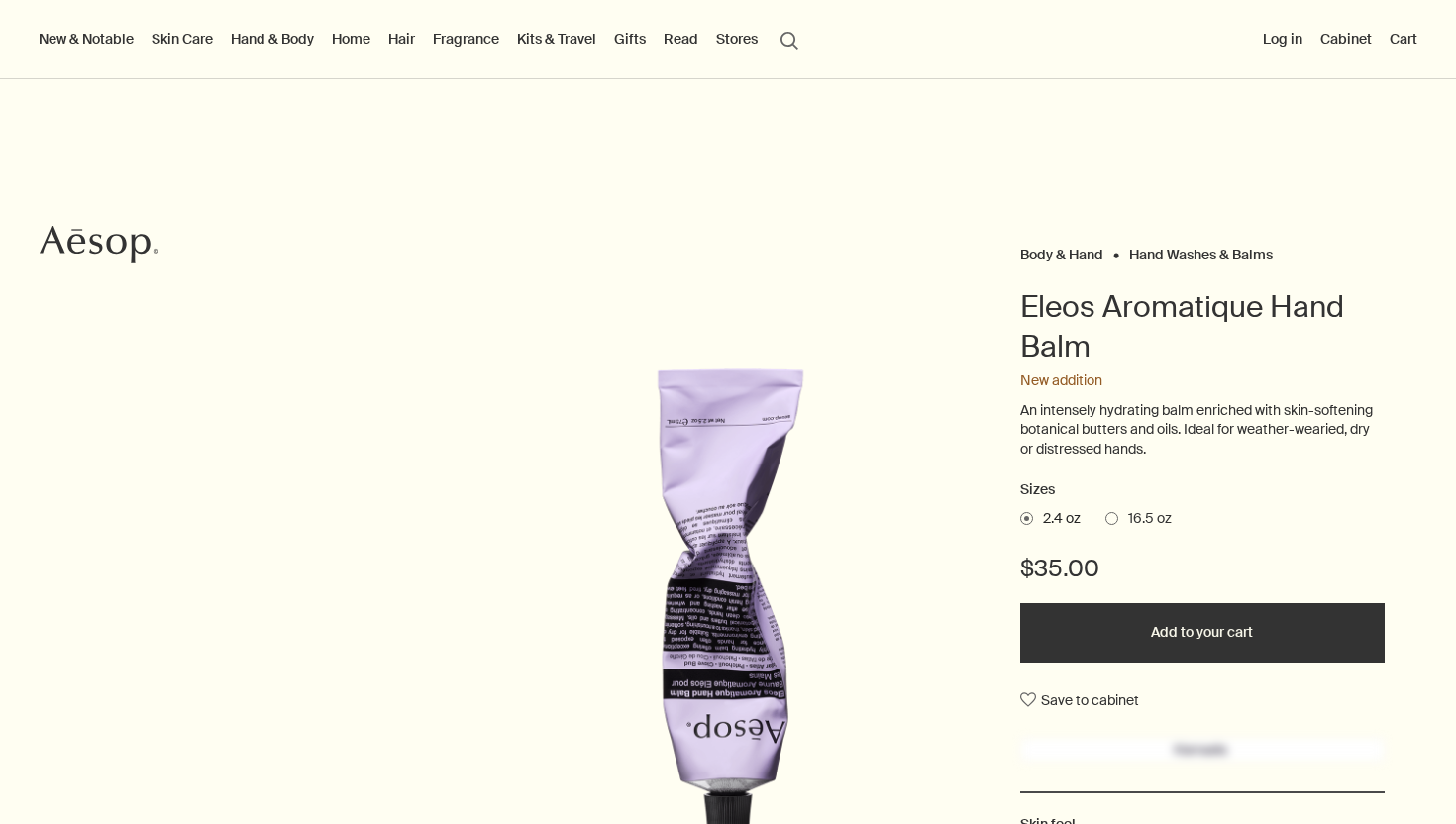 scroll, scrollTop: 0, scrollLeft: 0, axis: both 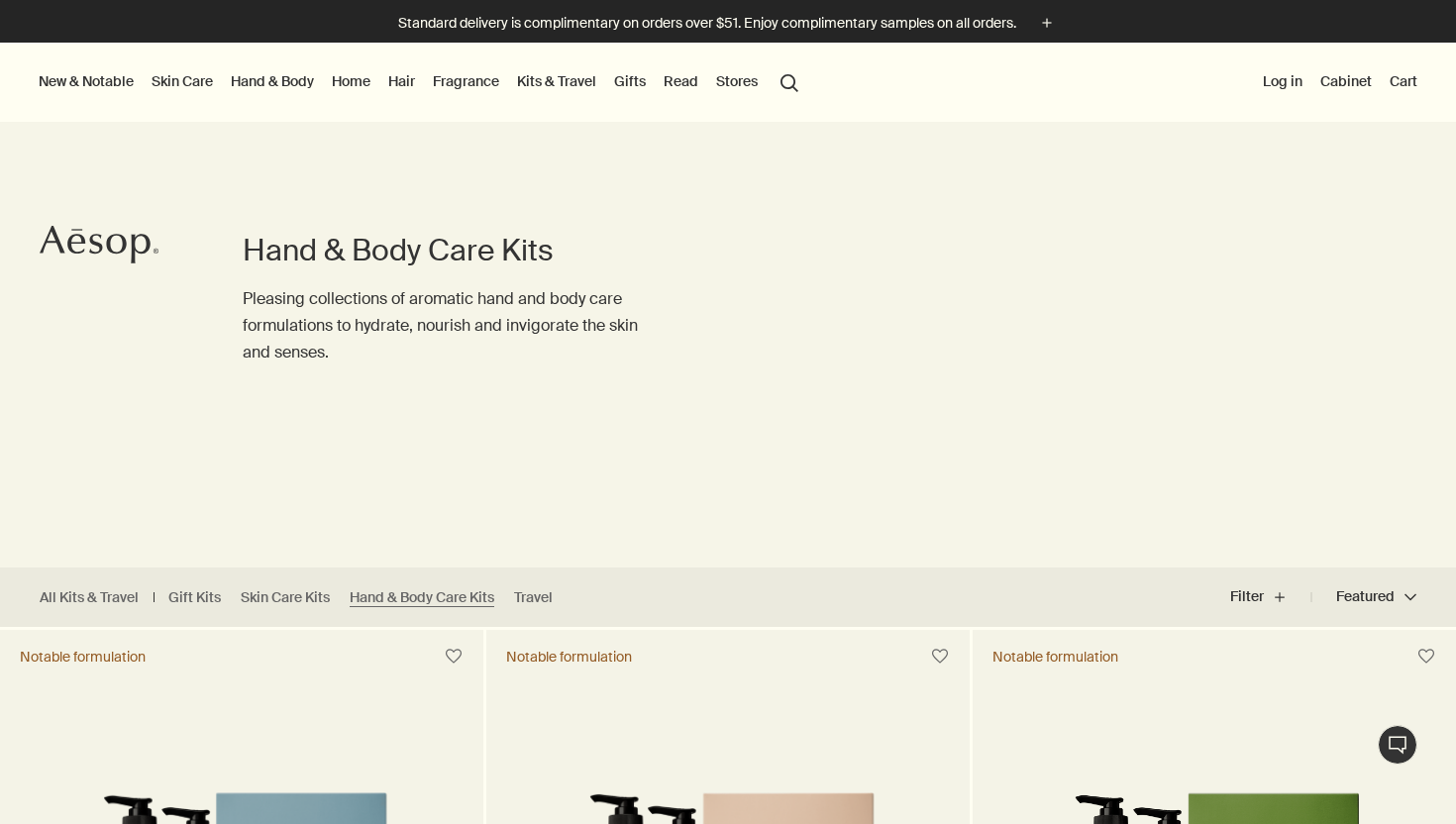 click on "New & Notable" at bounding box center [86, 81] 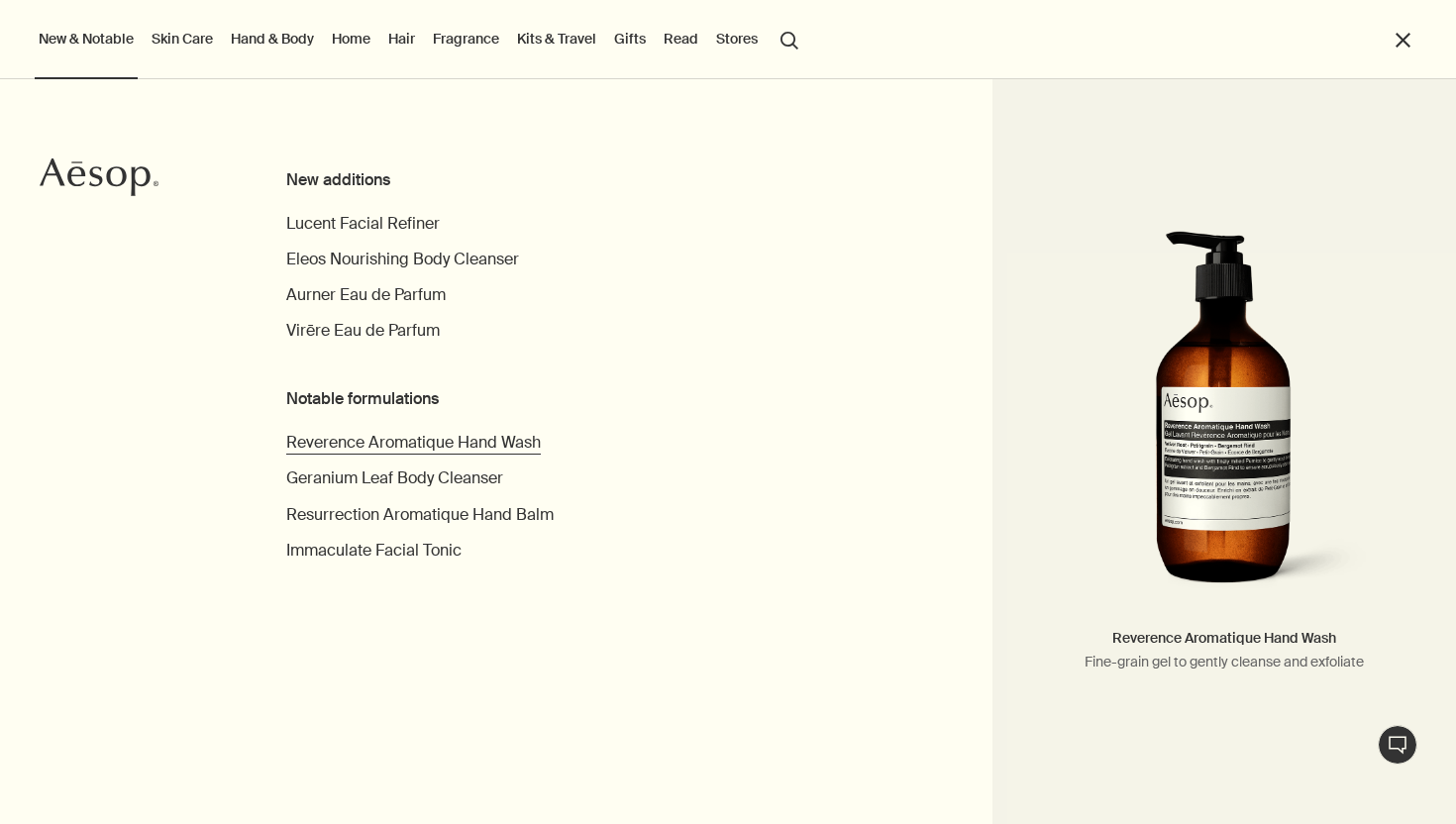 click on "Reverence Aromatique Hand Wash" at bounding box center [413, 442] 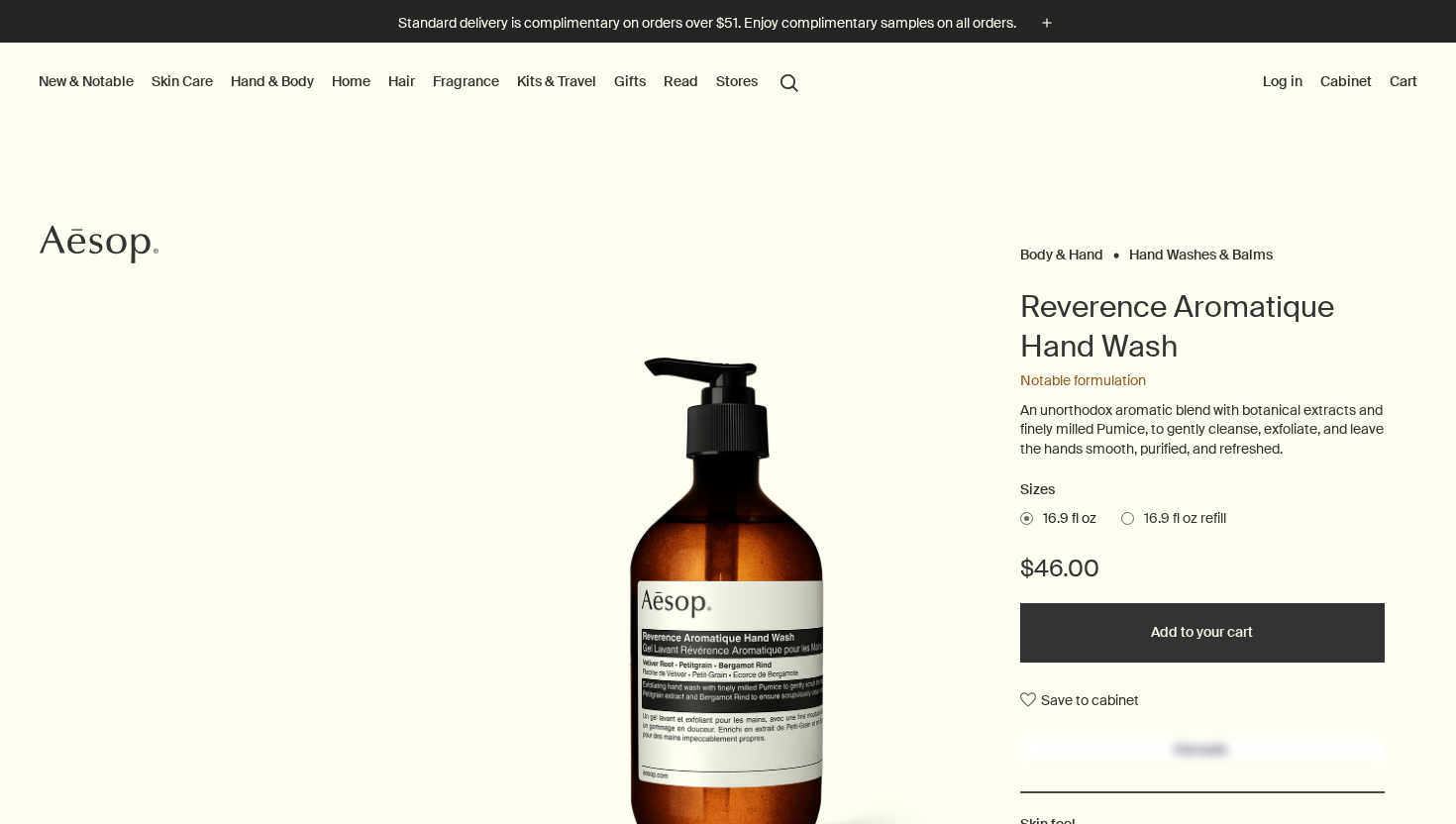 scroll, scrollTop: 0, scrollLeft: 0, axis: both 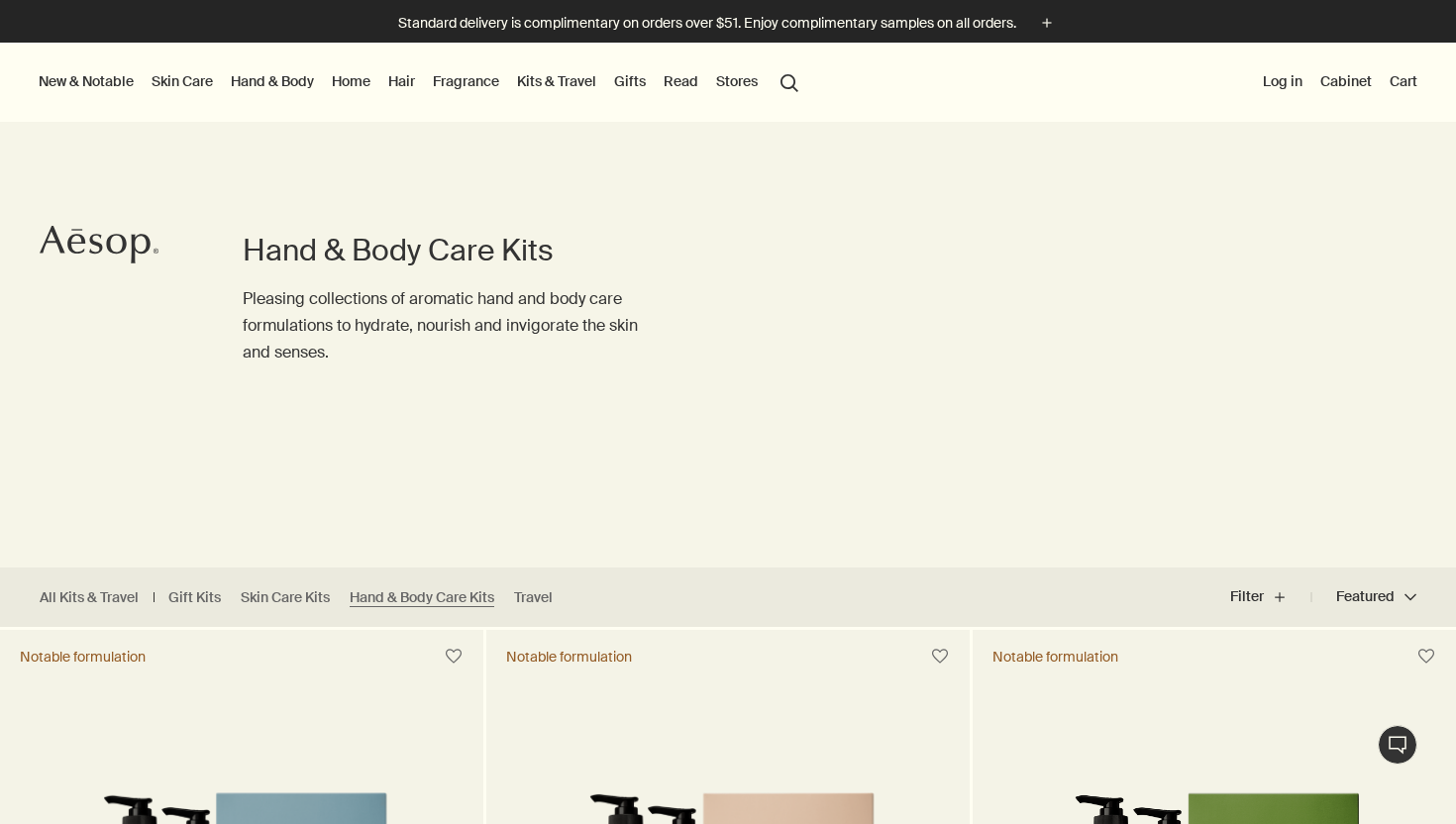click on "New & Notable" at bounding box center [86, 81] 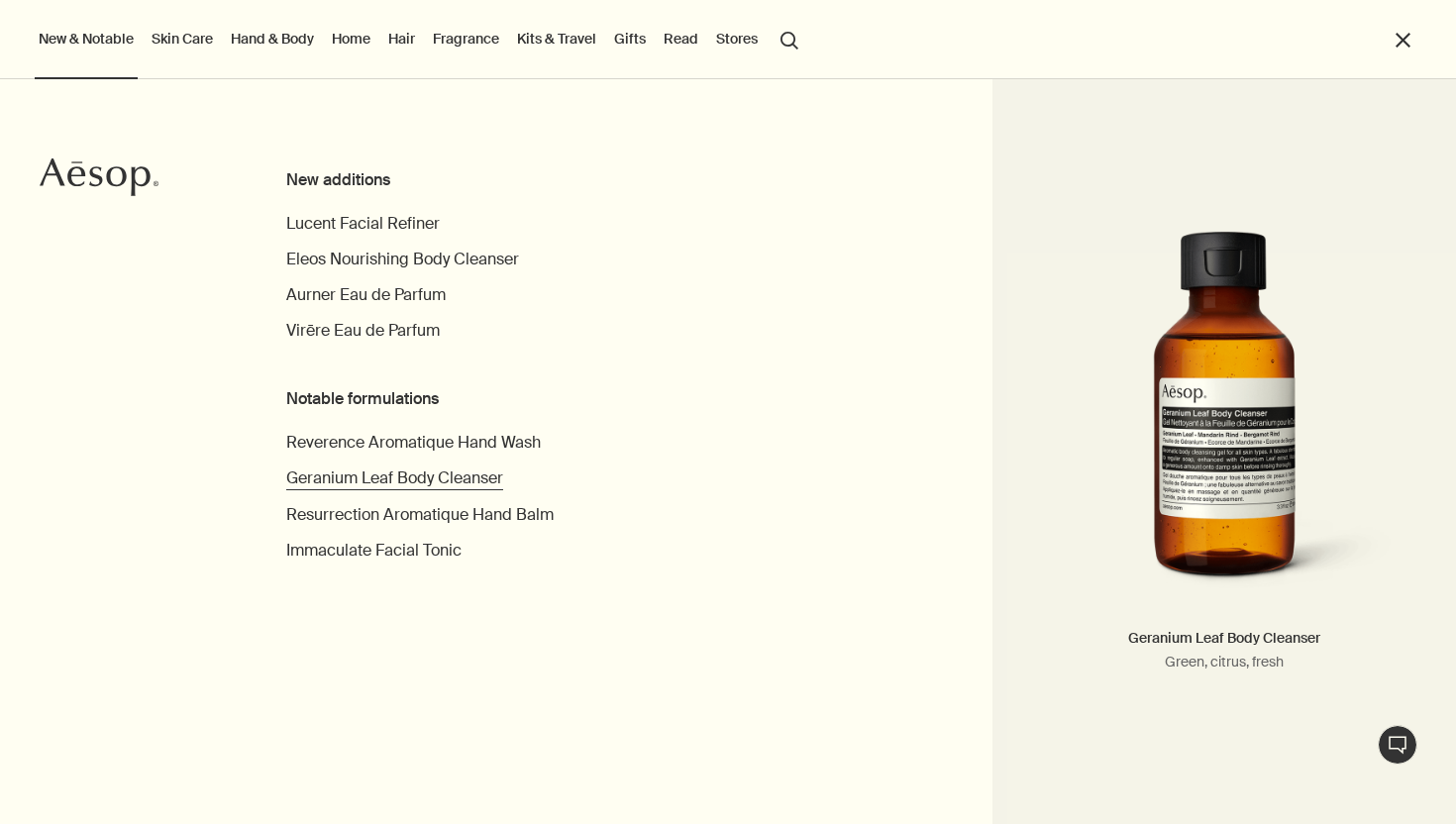 click on "Geranium Leaf Body Cleanser" at bounding box center (394, 477) 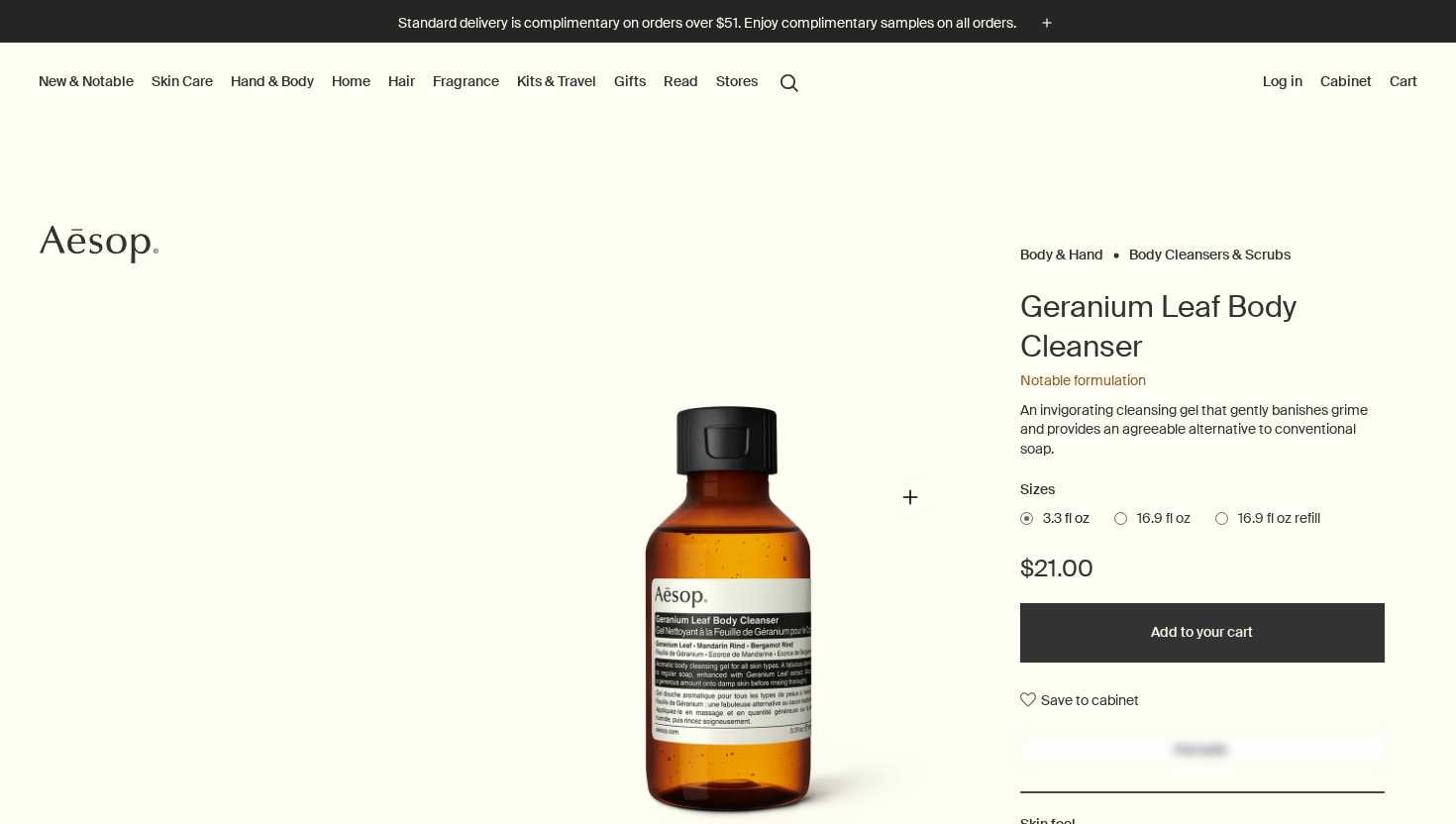 scroll, scrollTop: 0, scrollLeft: 0, axis: both 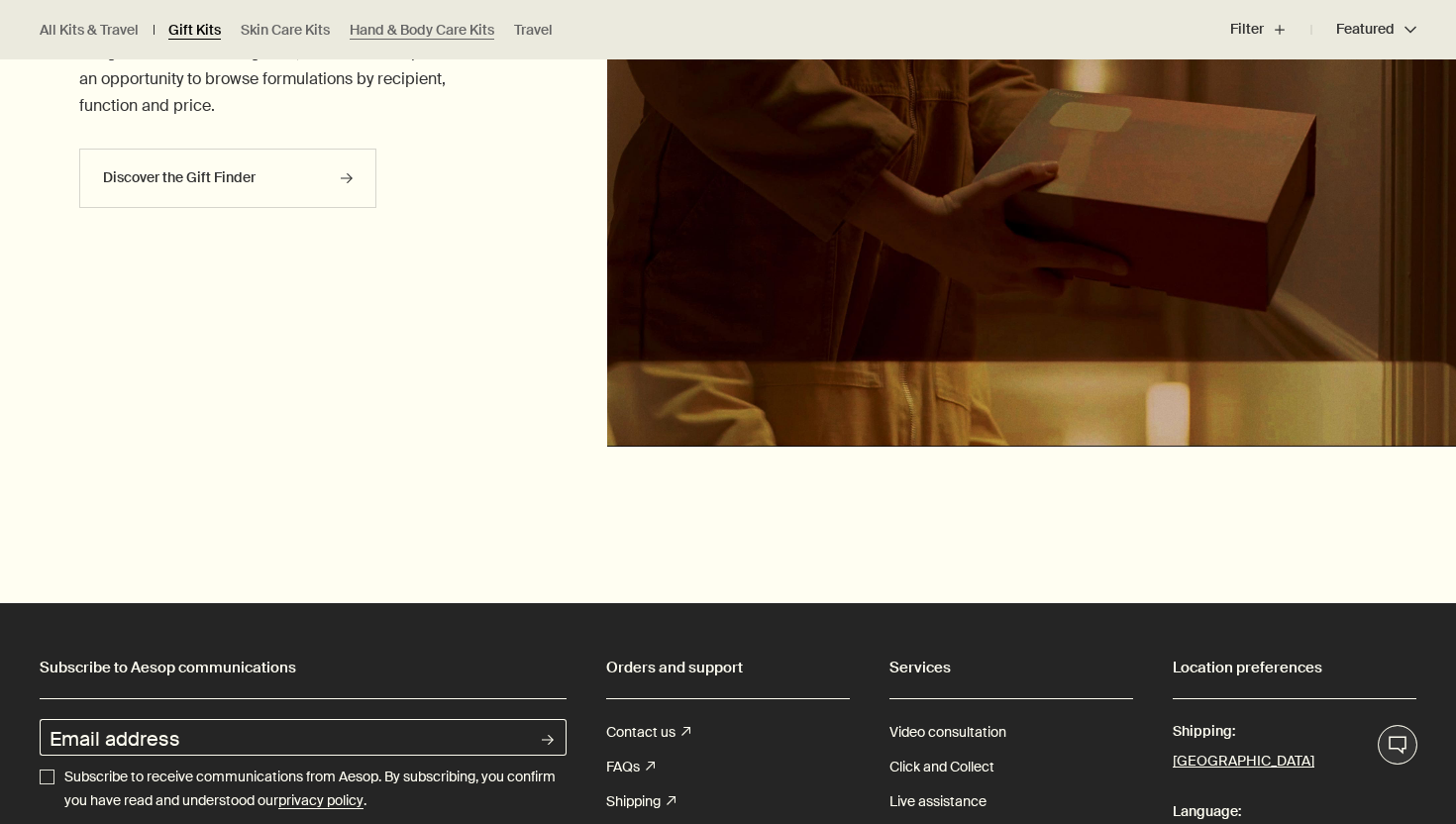 click on "Gift Kits" at bounding box center (194, 30) 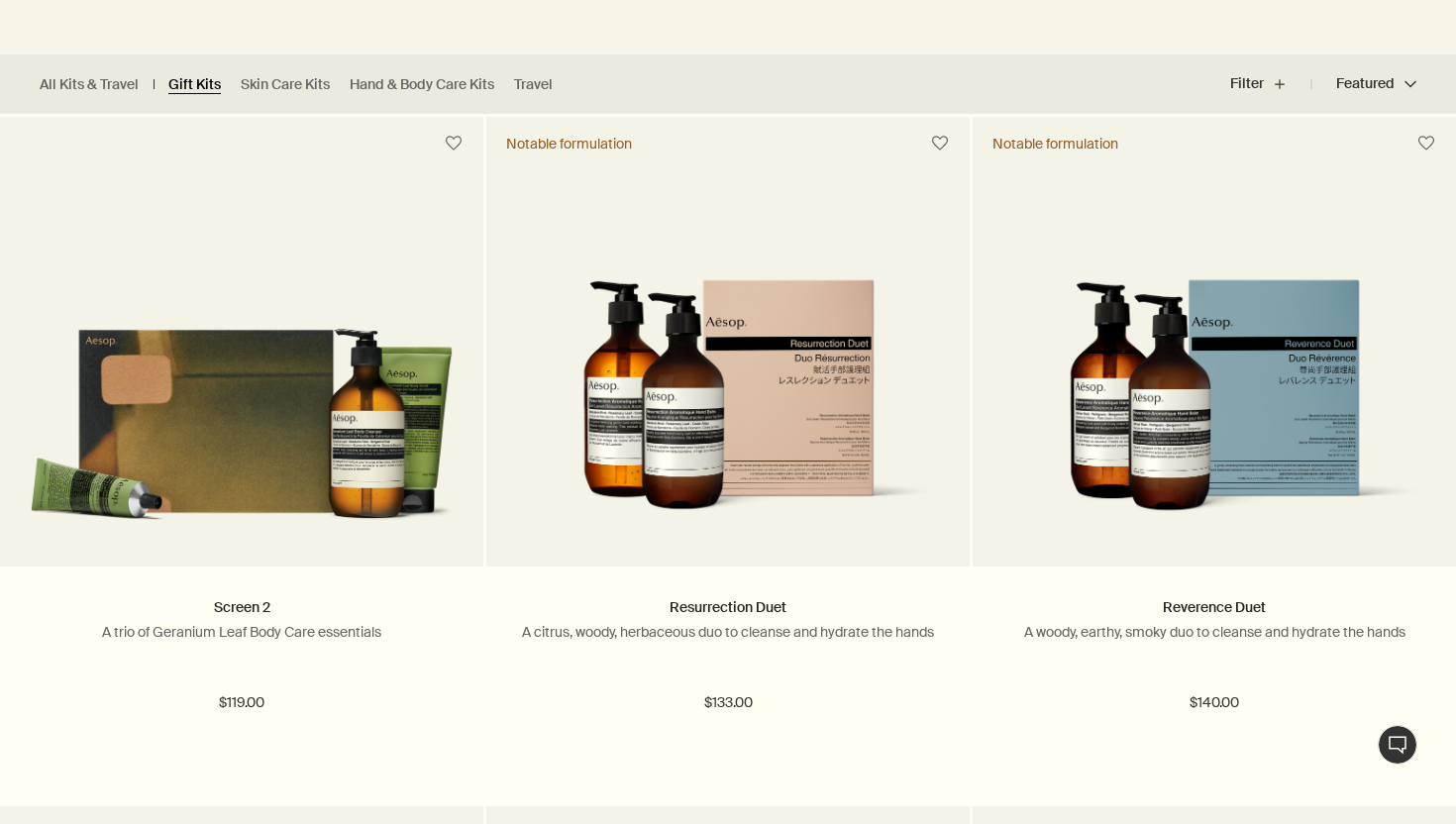 scroll, scrollTop: 515, scrollLeft: 0, axis: vertical 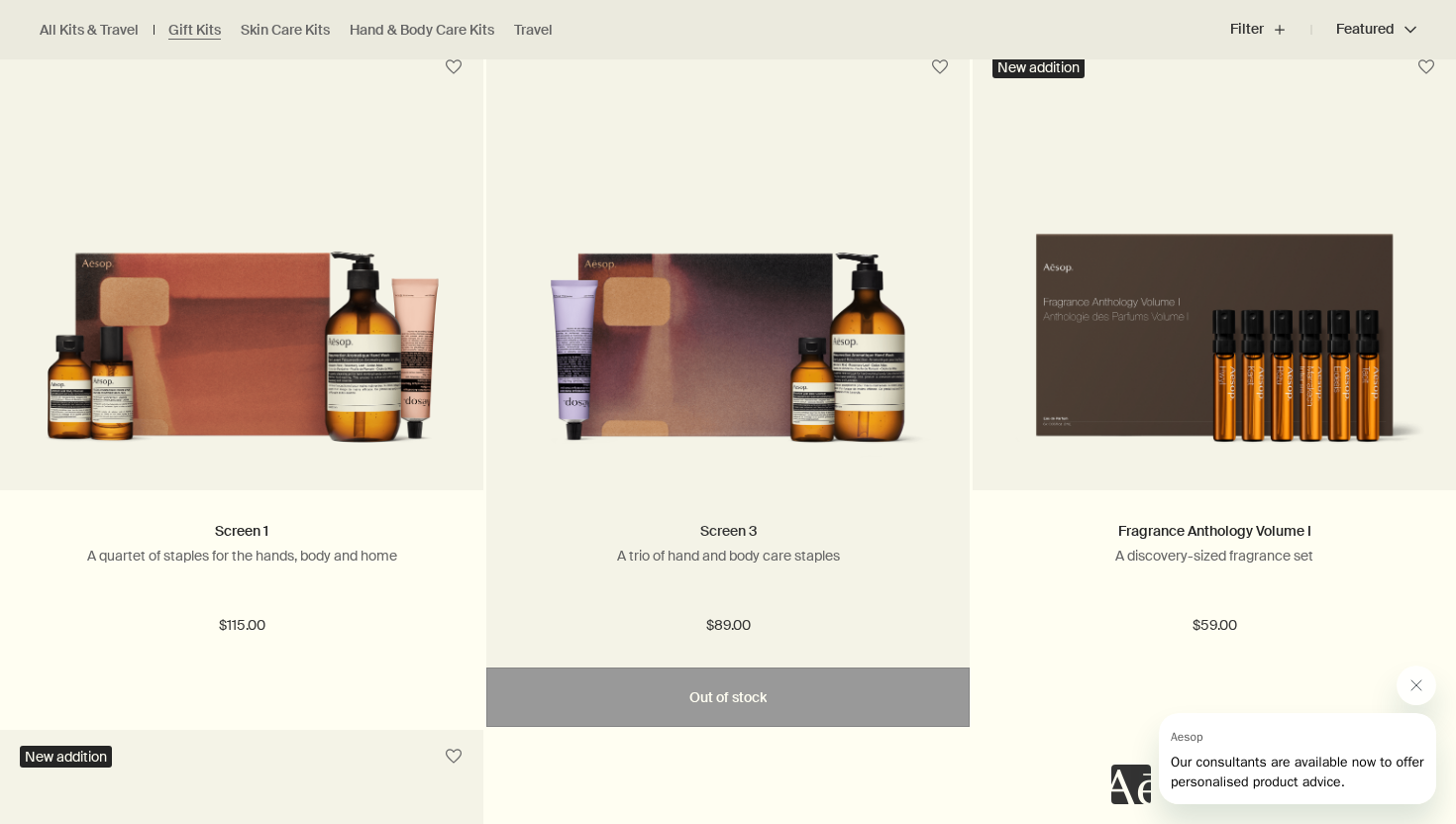 click on "Screen 3" at bounding box center (728, 531) 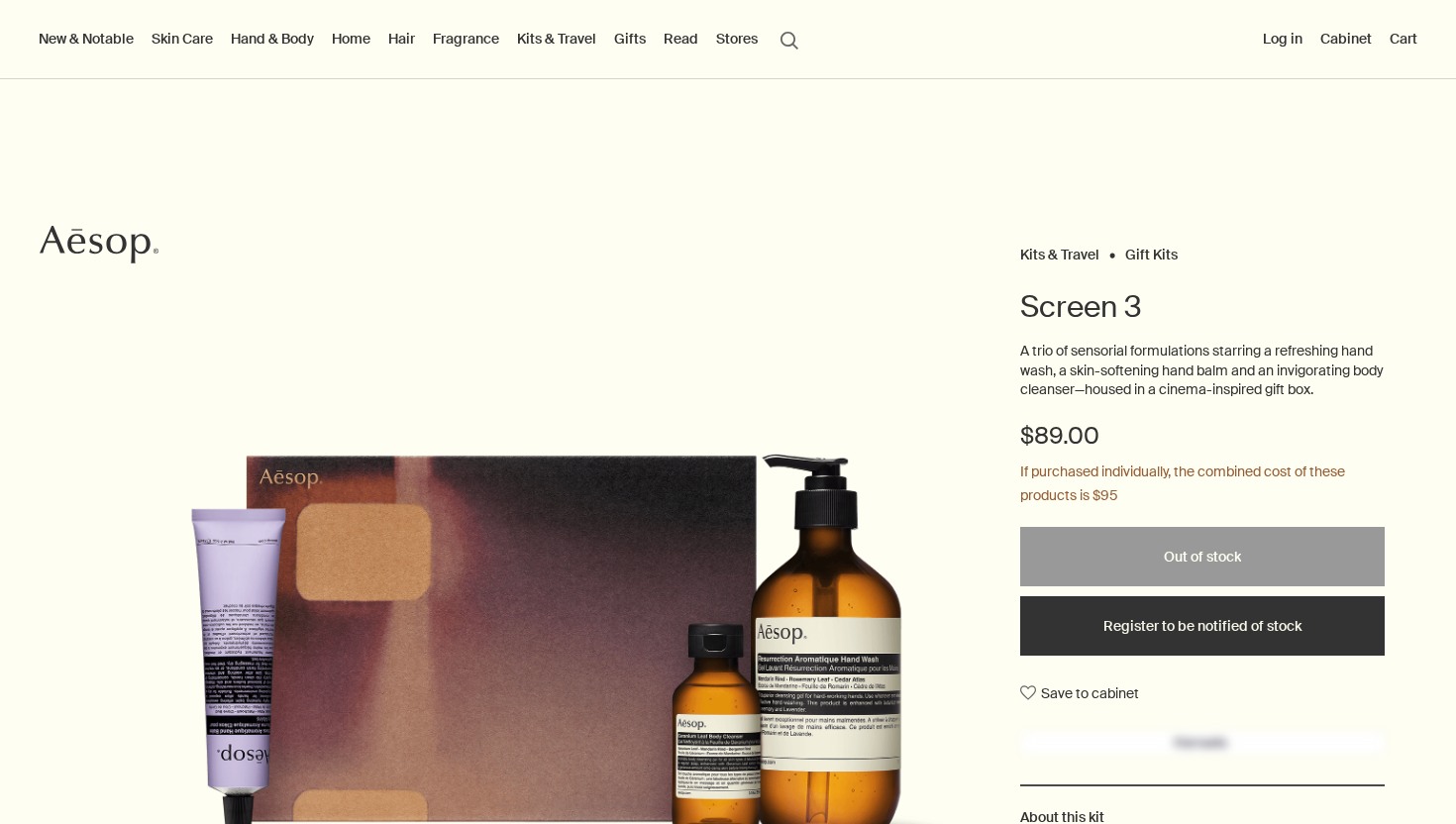scroll, scrollTop: 0, scrollLeft: 0, axis: both 